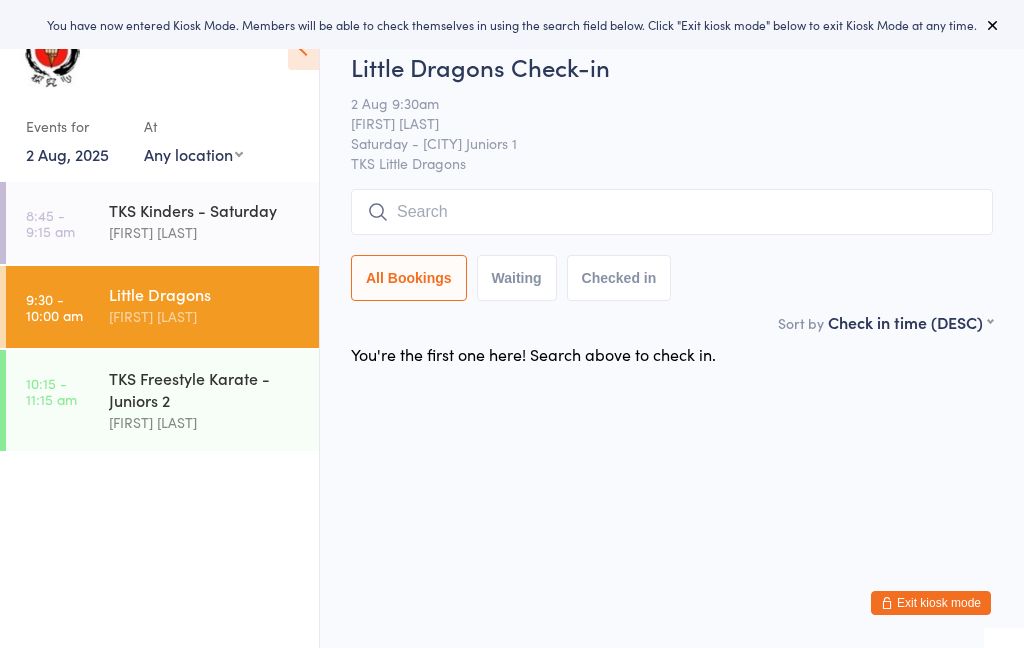 scroll, scrollTop: 0, scrollLeft: 0, axis: both 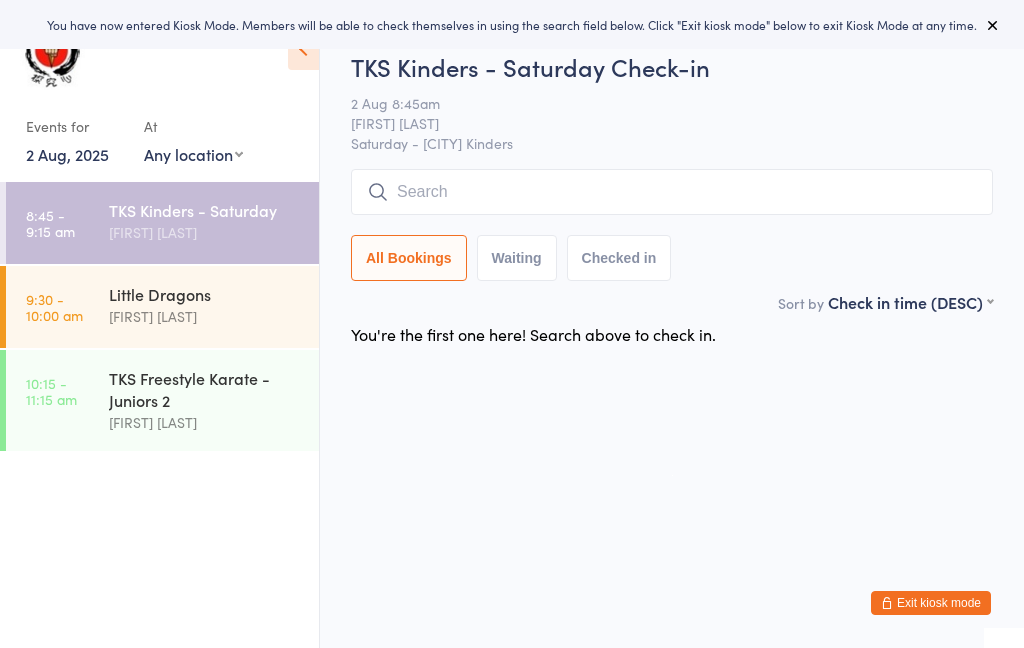 click at bounding box center (672, 192) 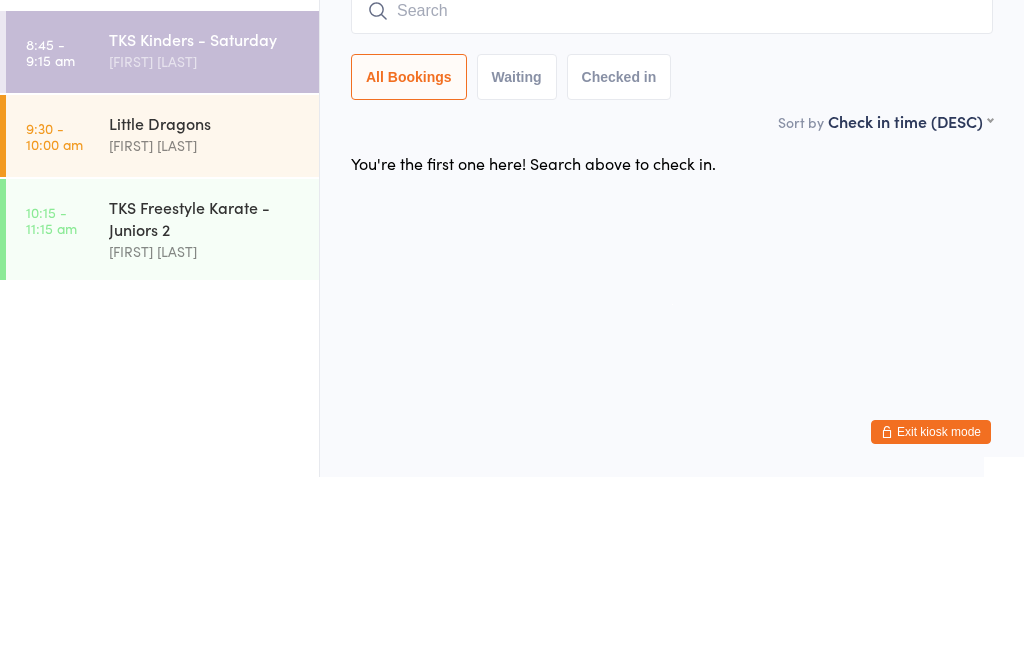 click on "[FIRST] [LAST]" at bounding box center (205, 232) 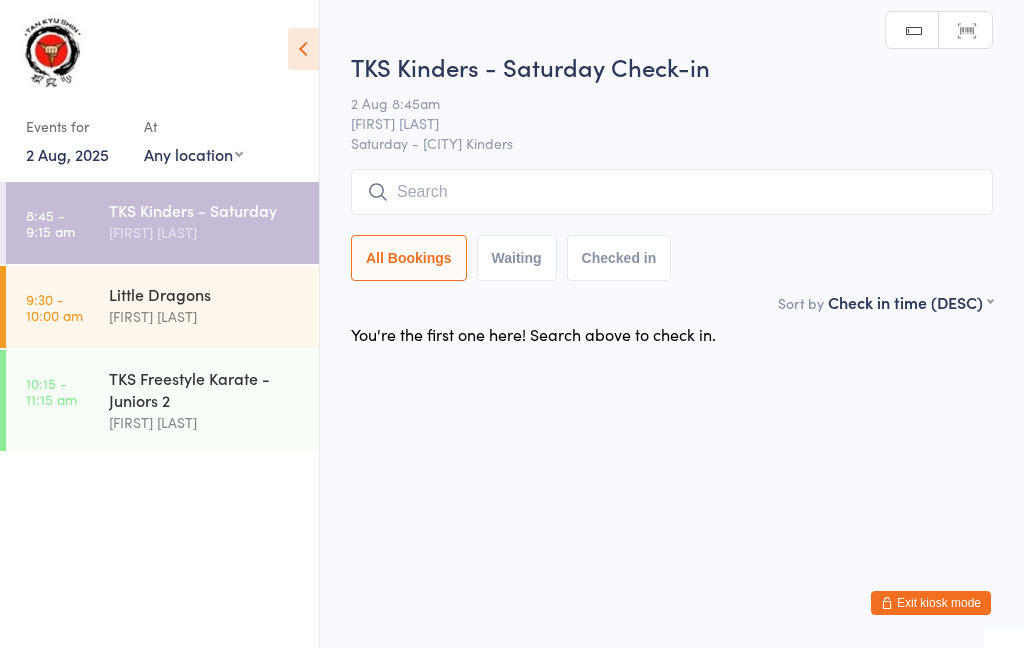 click at bounding box center (672, 192) 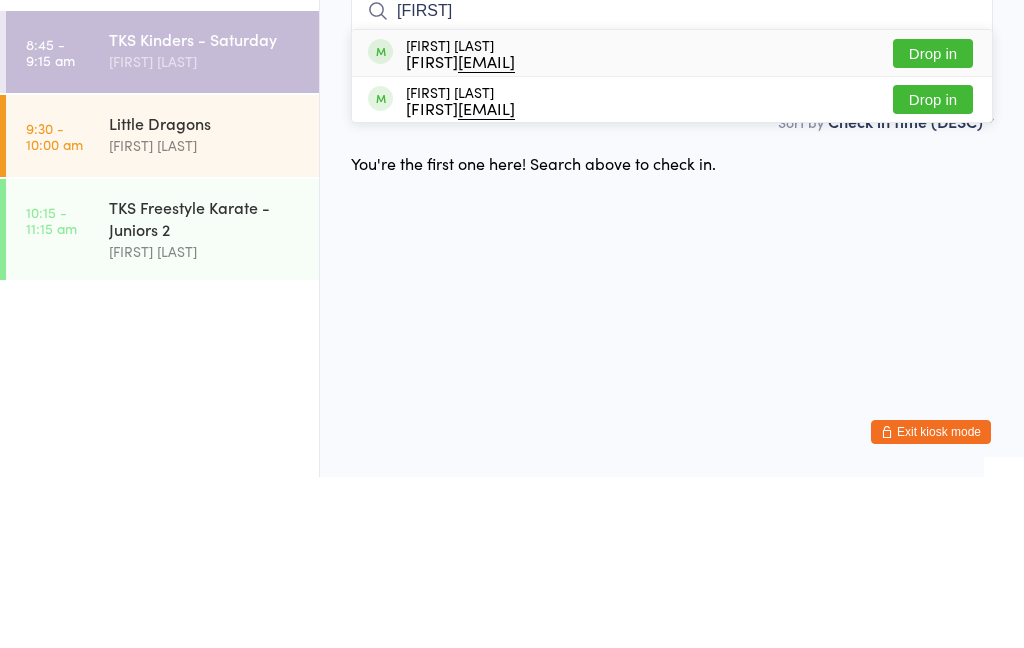 type on "[FIRST]" 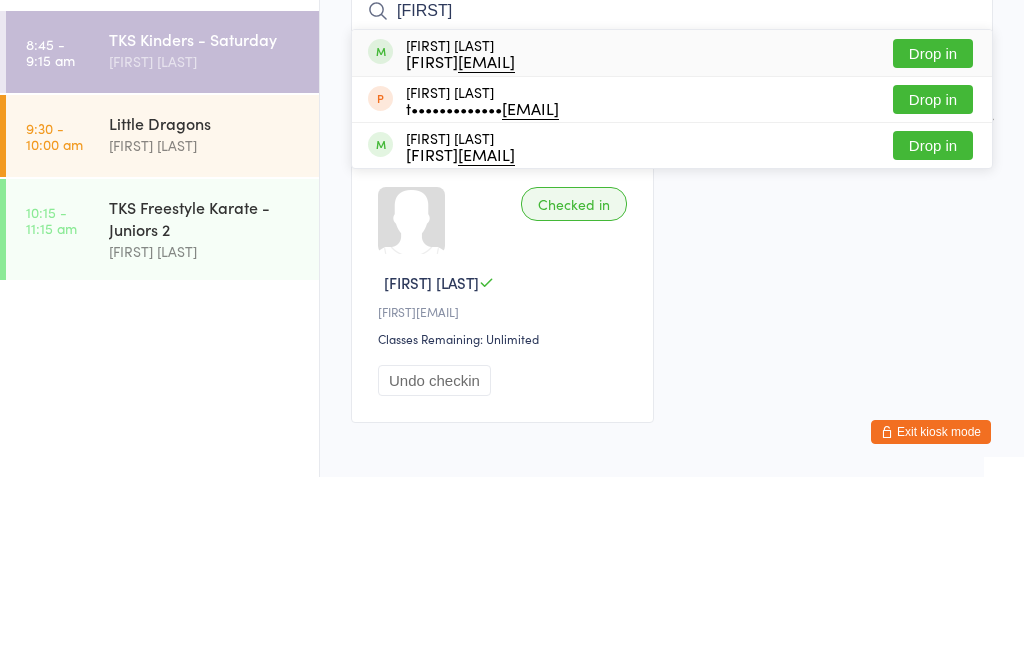 type on "[FIRST]" 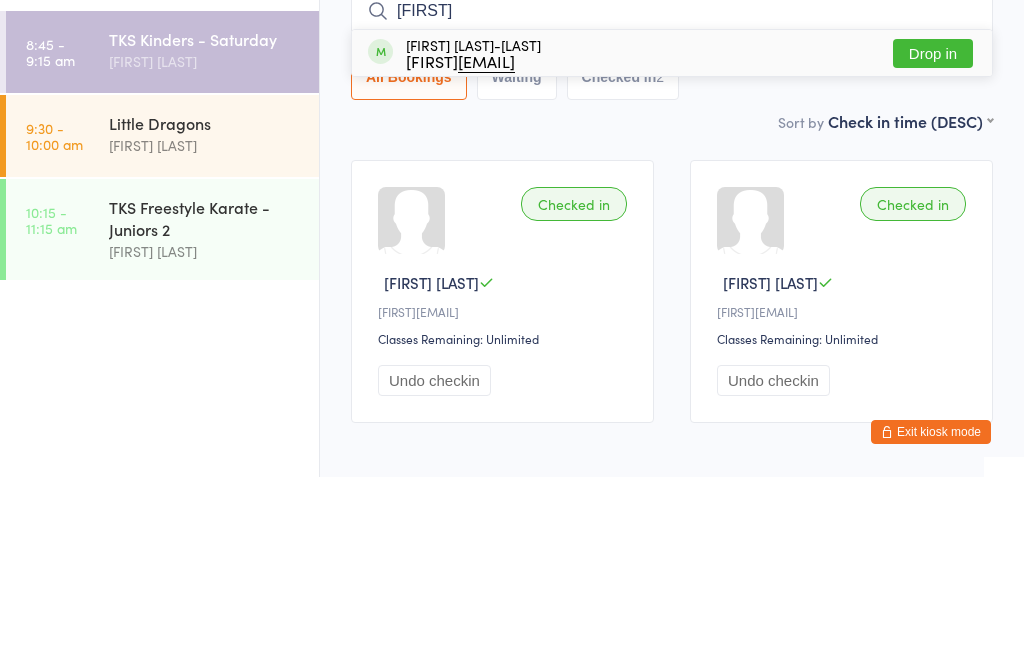 type on "[FIRST]" 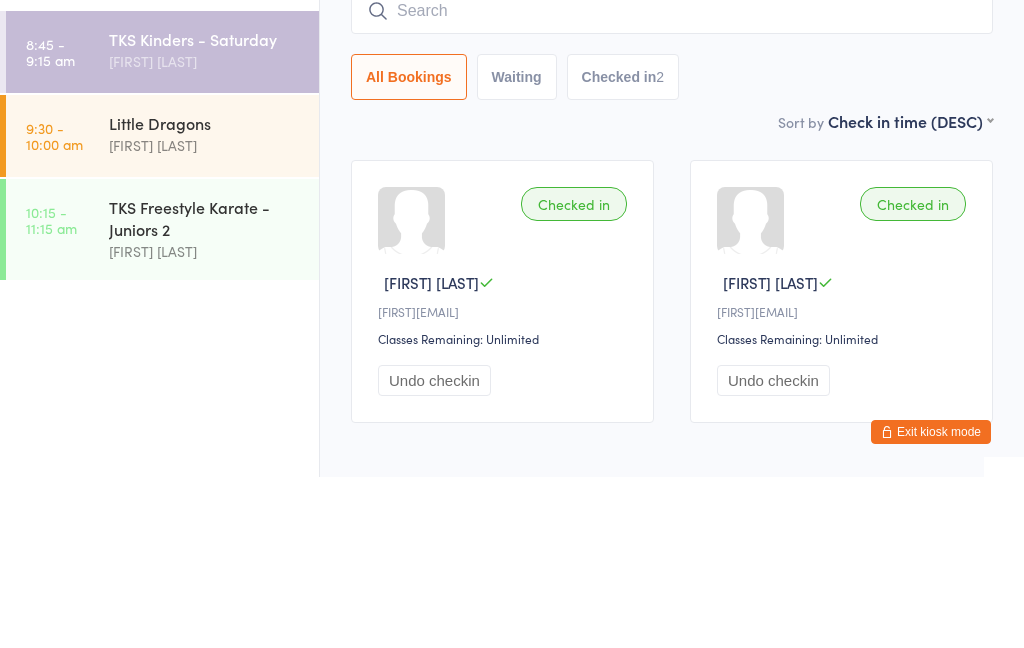 scroll, scrollTop: 108, scrollLeft: 0, axis: vertical 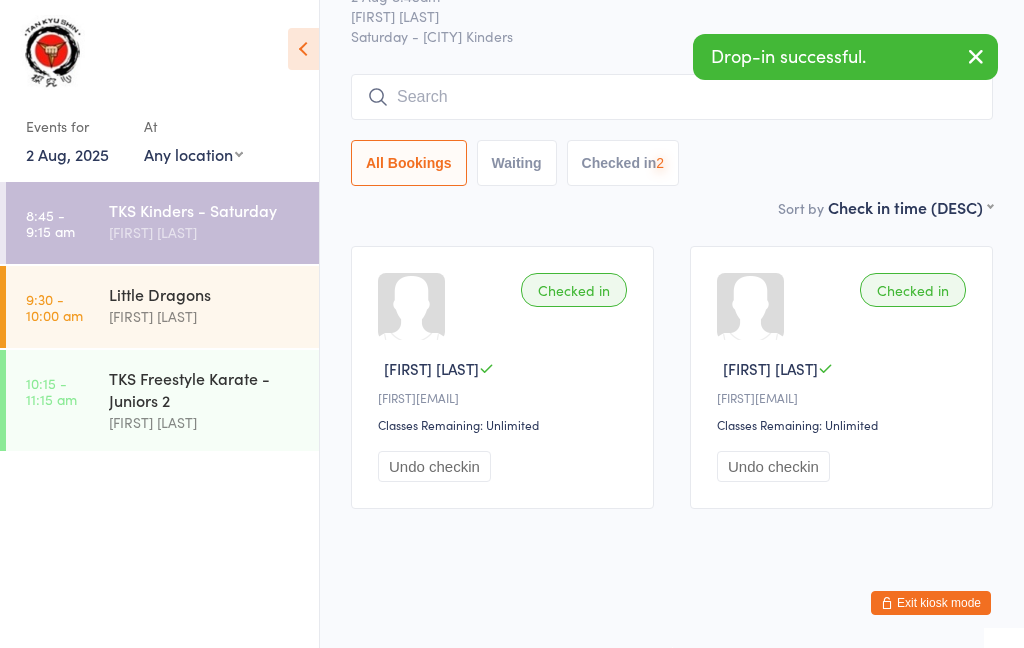 click at bounding box center [672, 97] 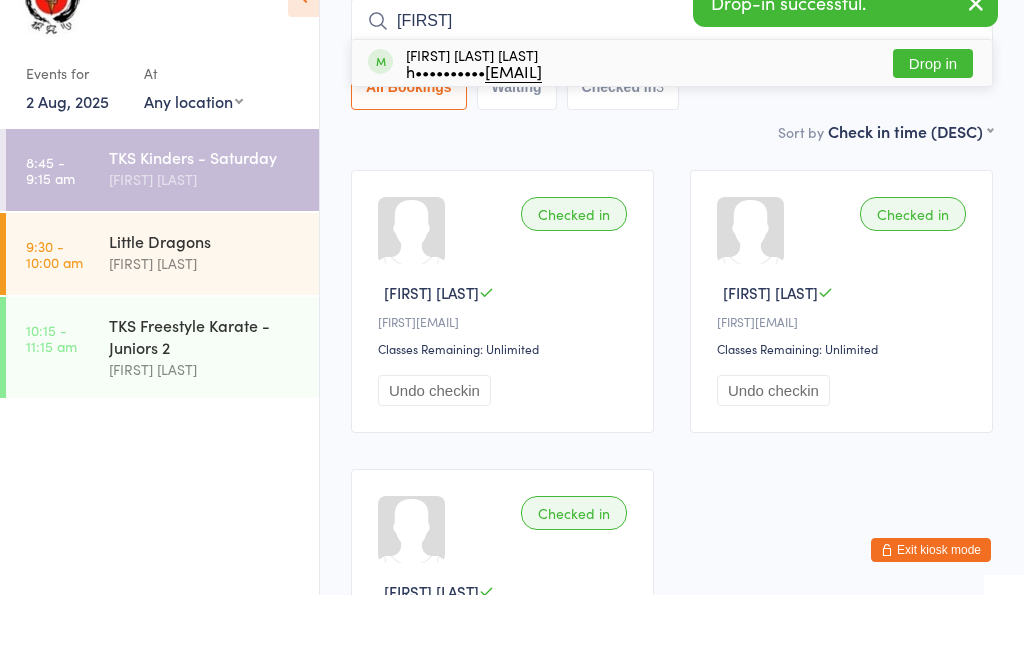 type on "[FIRST]" 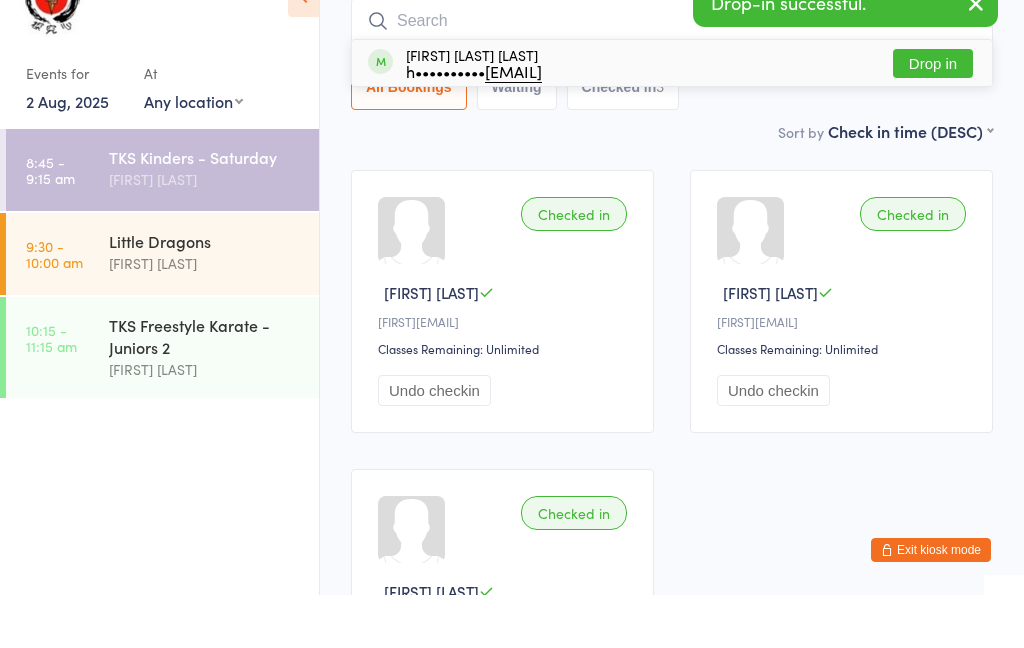 scroll, scrollTop: 161, scrollLeft: 0, axis: vertical 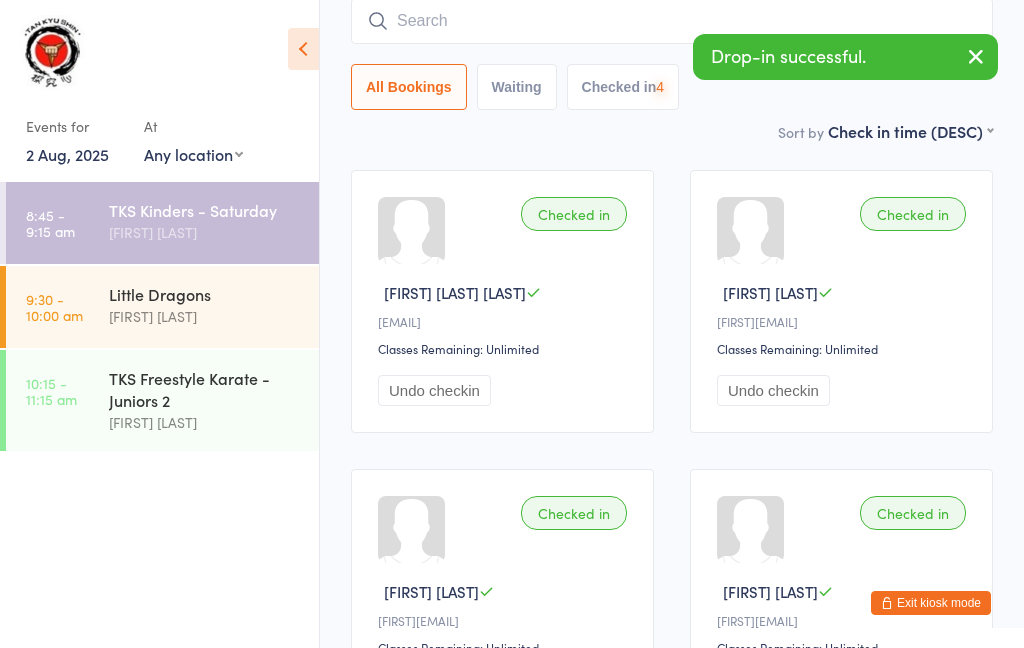 click at bounding box center (672, 21) 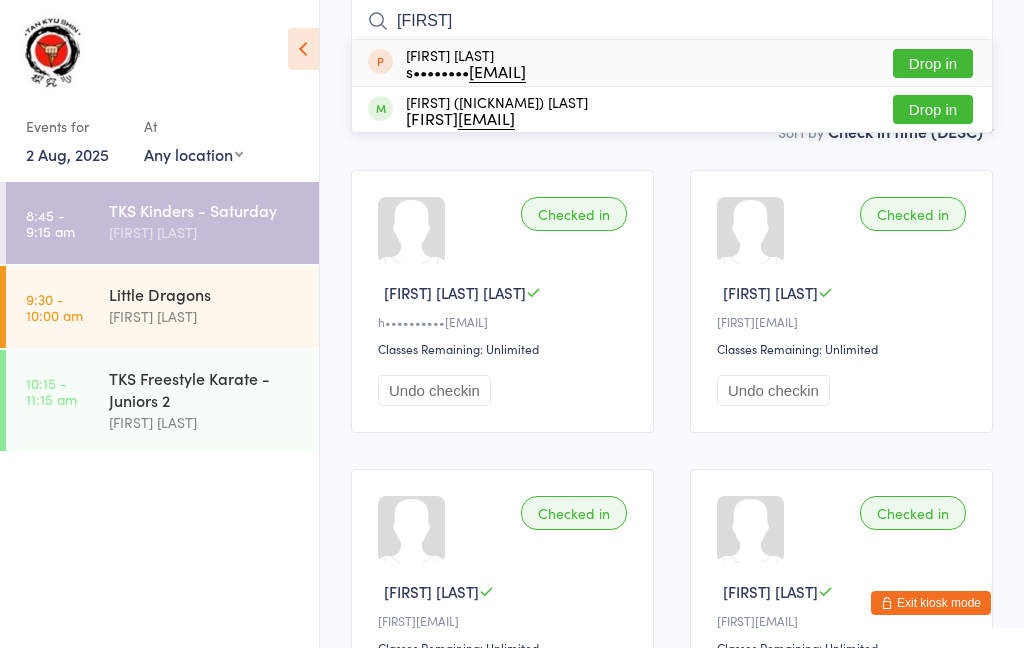 type on "[FIRST]" 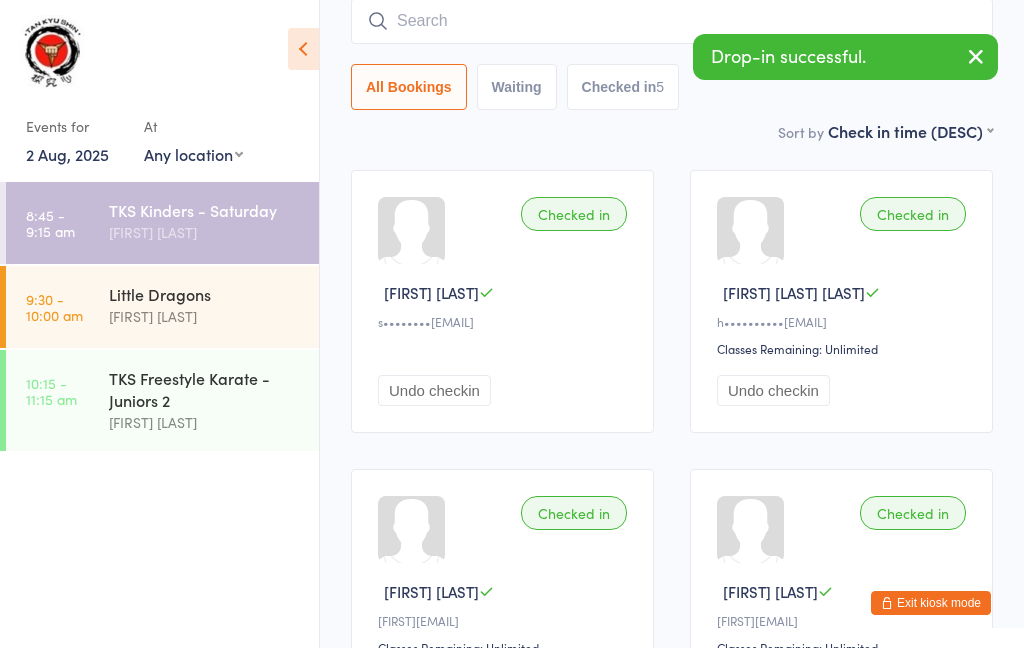 click at bounding box center [672, 21] 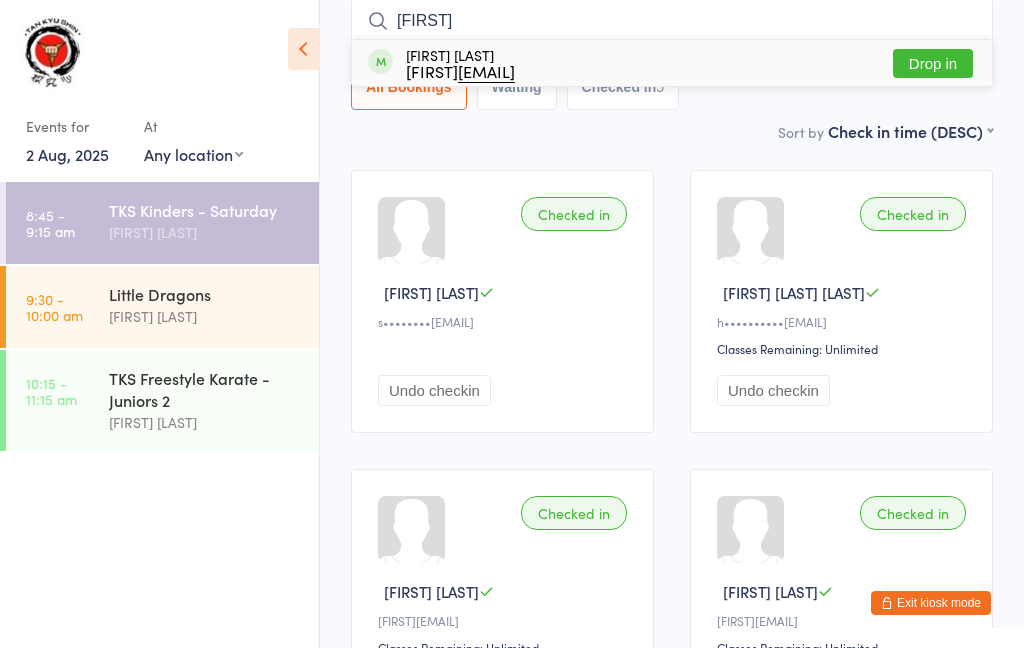 type on "[FIRST]" 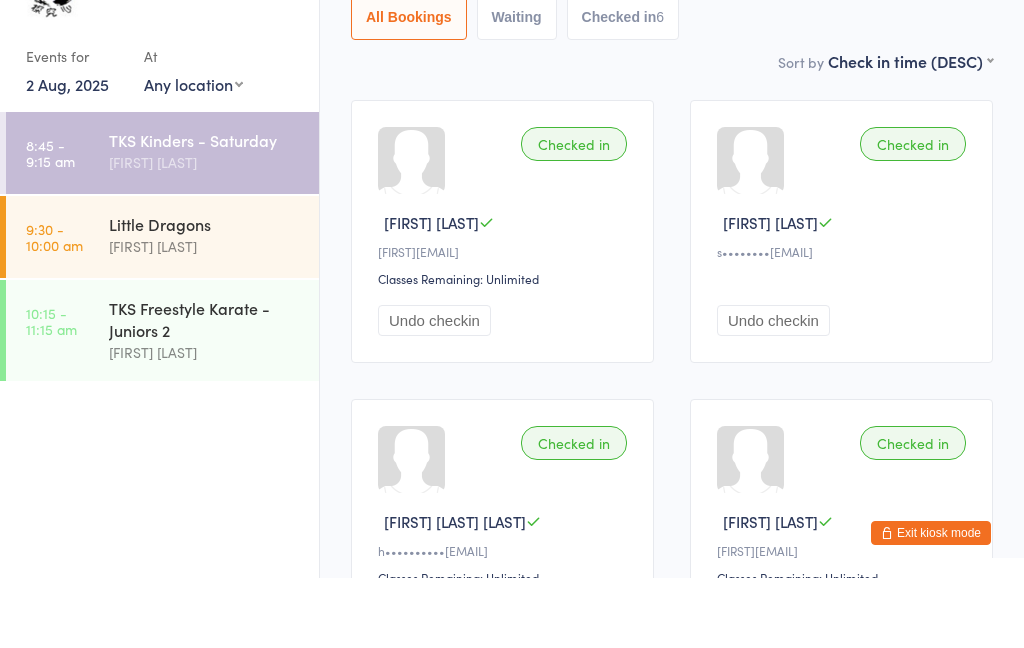 click on "[FIRST] [LAST]" at bounding box center [205, 316] 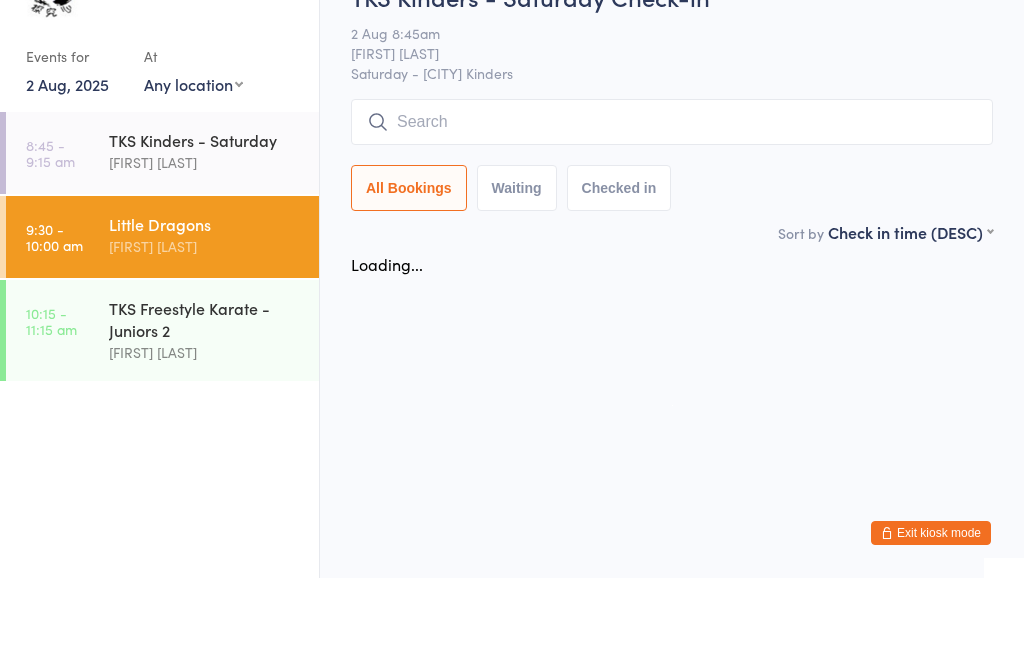 scroll, scrollTop: 0, scrollLeft: 0, axis: both 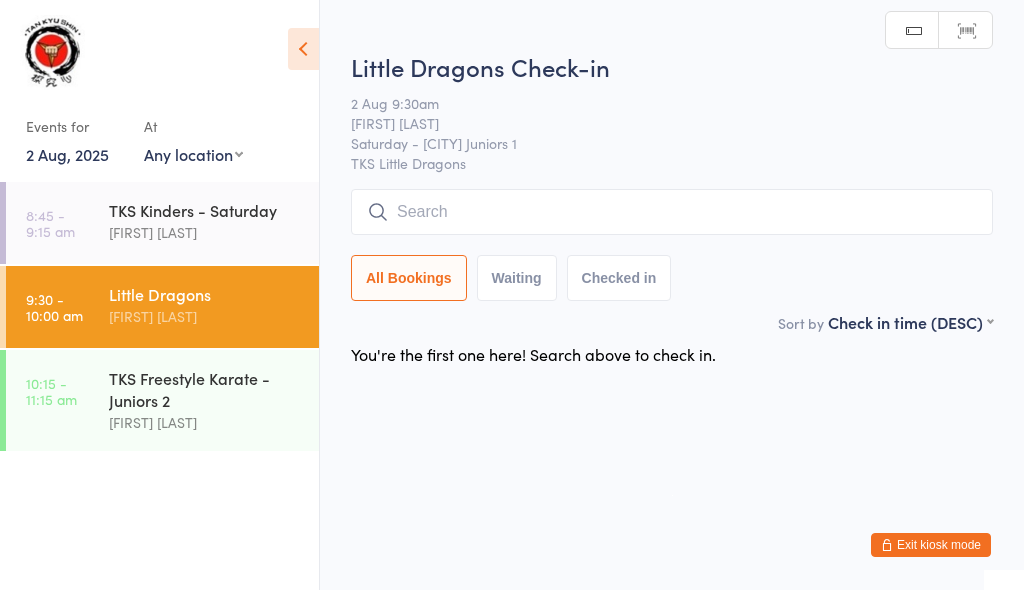 click at bounding box center (672, 212) 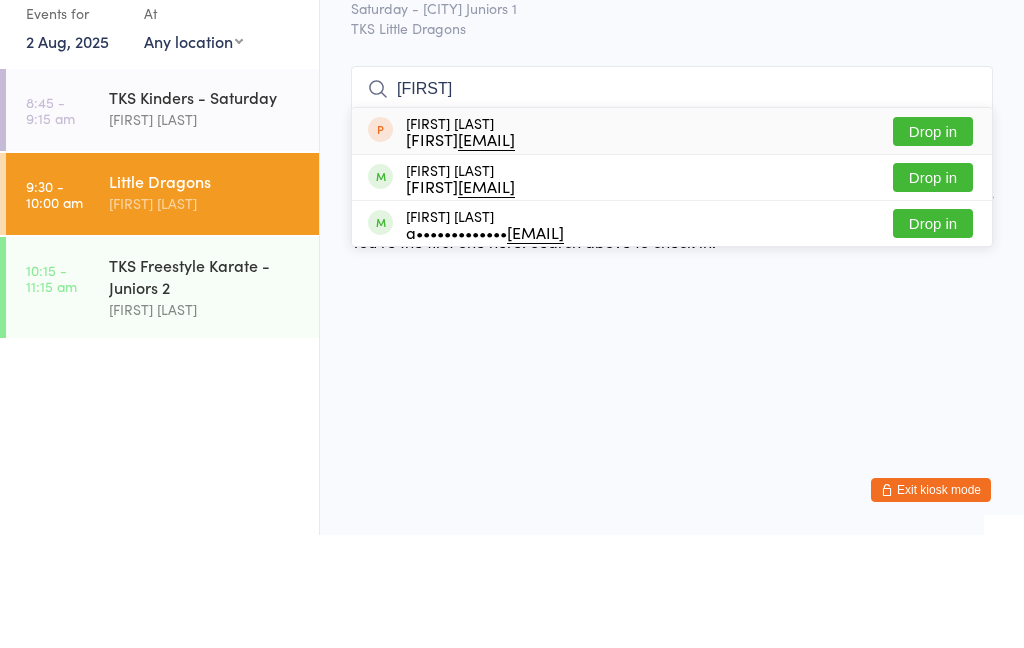 type on "[FIRST]" 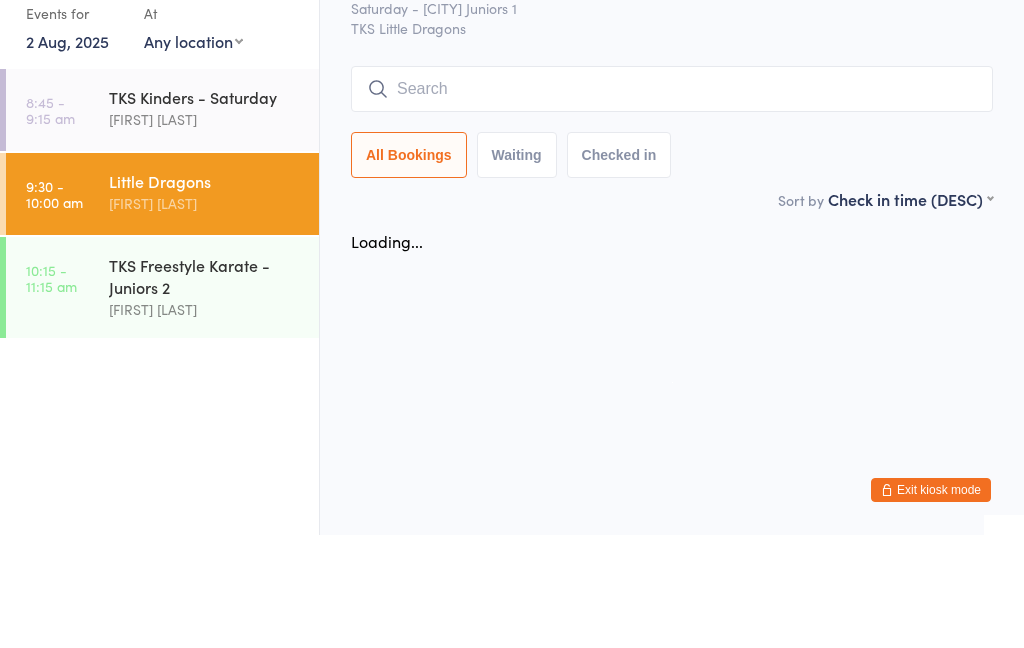click at bounding box center (672, 202) 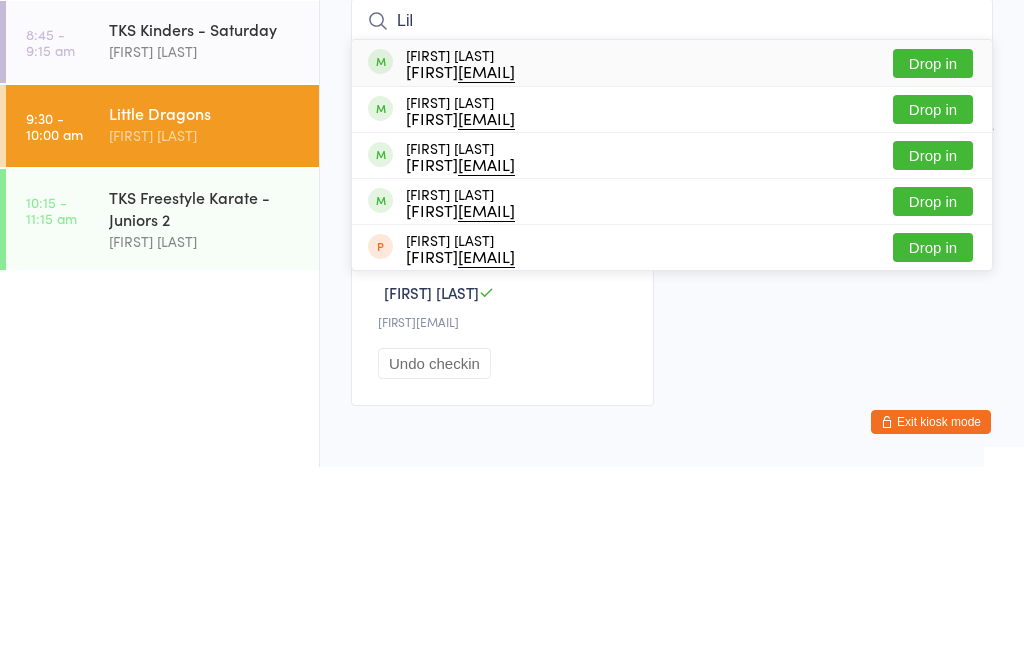 type on "Lil" 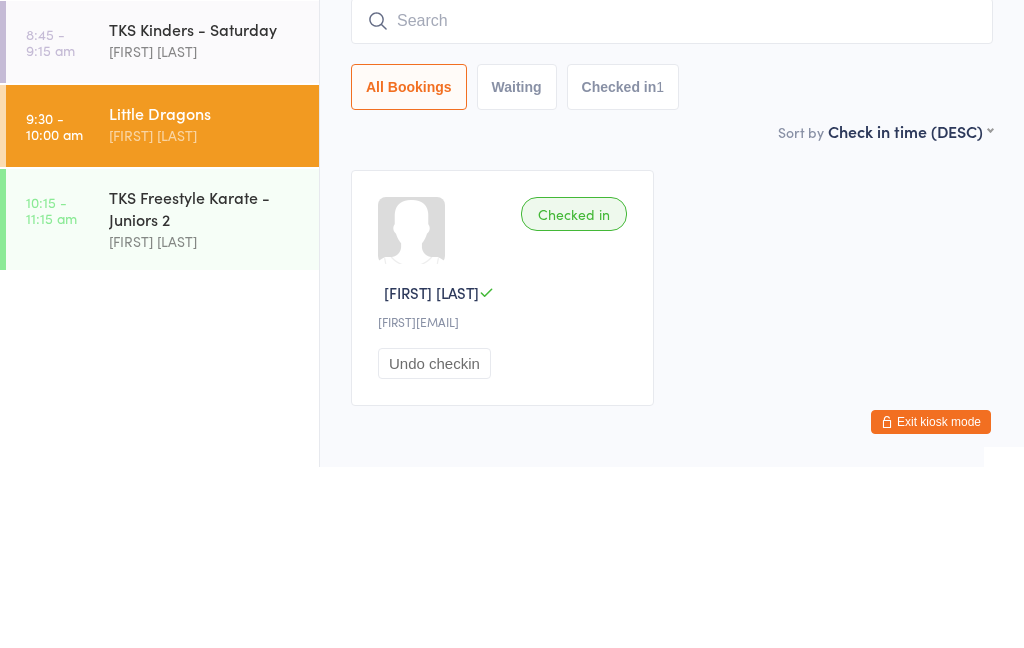 scroll, scrollTop: 101, scrollLeft: 0, axis: vertical 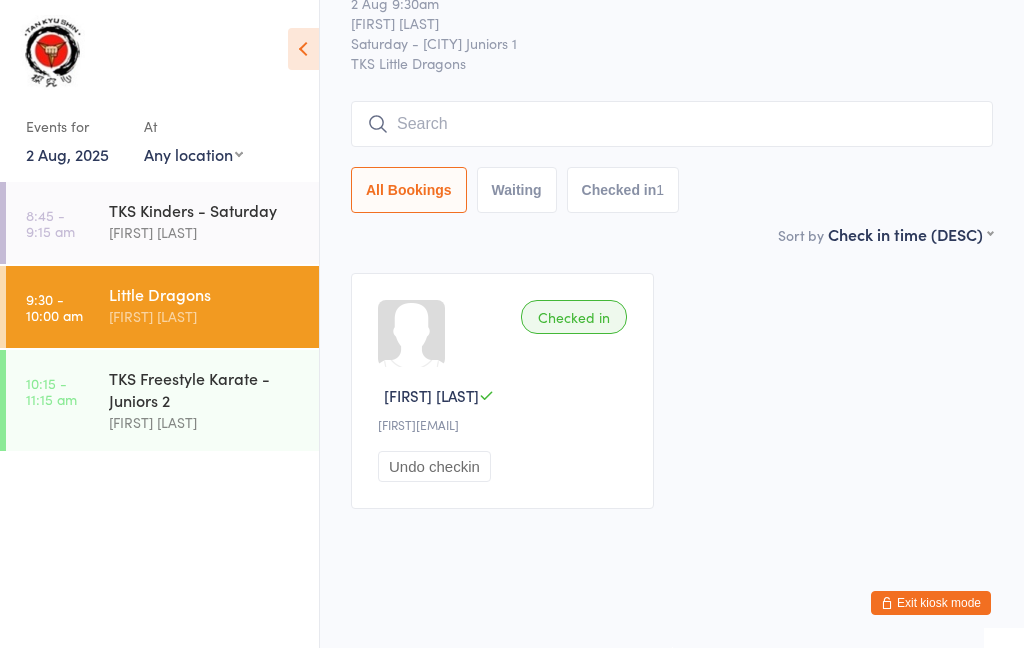 click at bounding box center (672, 124) 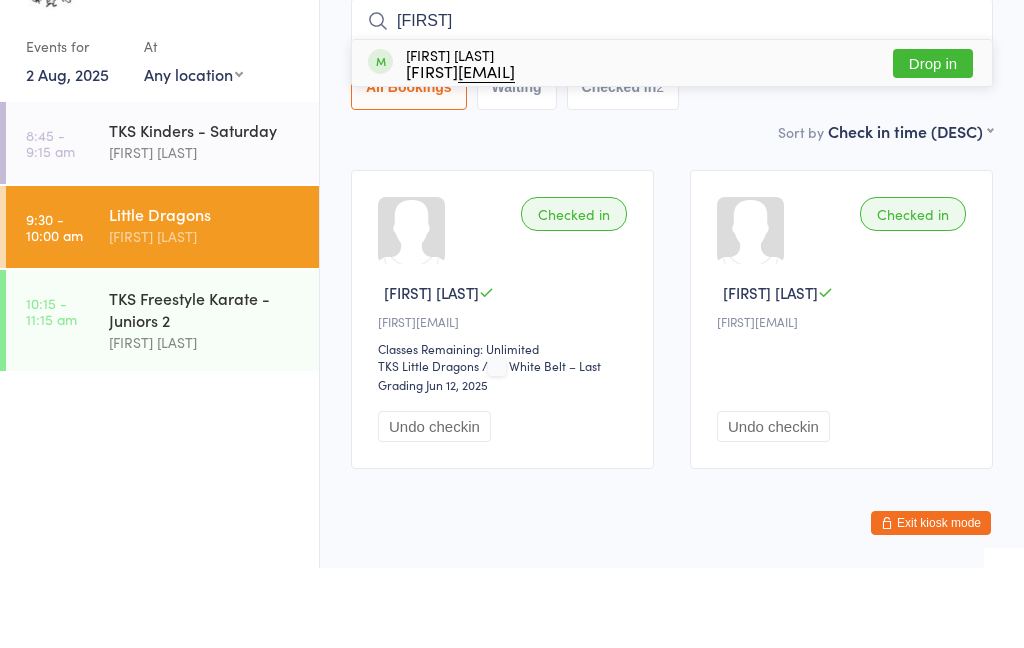 type on "[FIRST]" 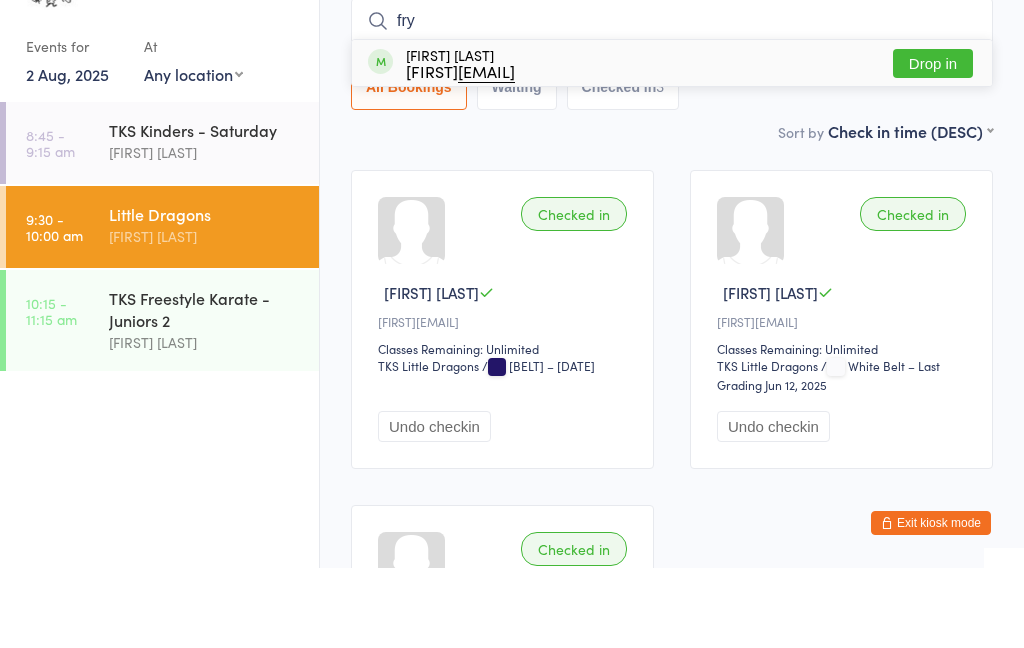 type on "fry" 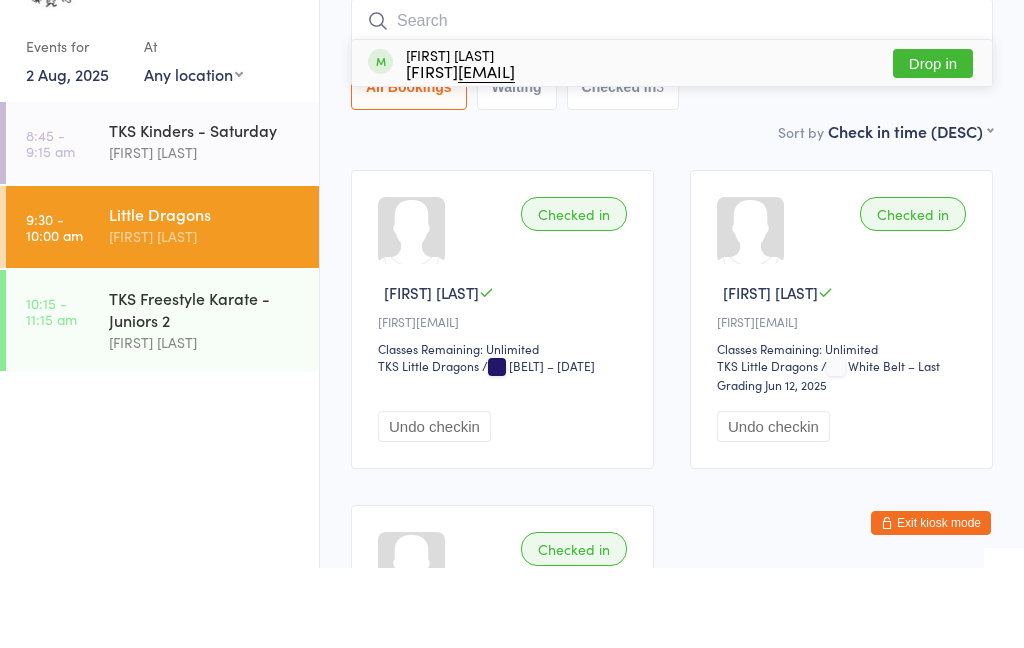 scroll, scrollTop: 181, scrollLeft: 0, axis: vertical 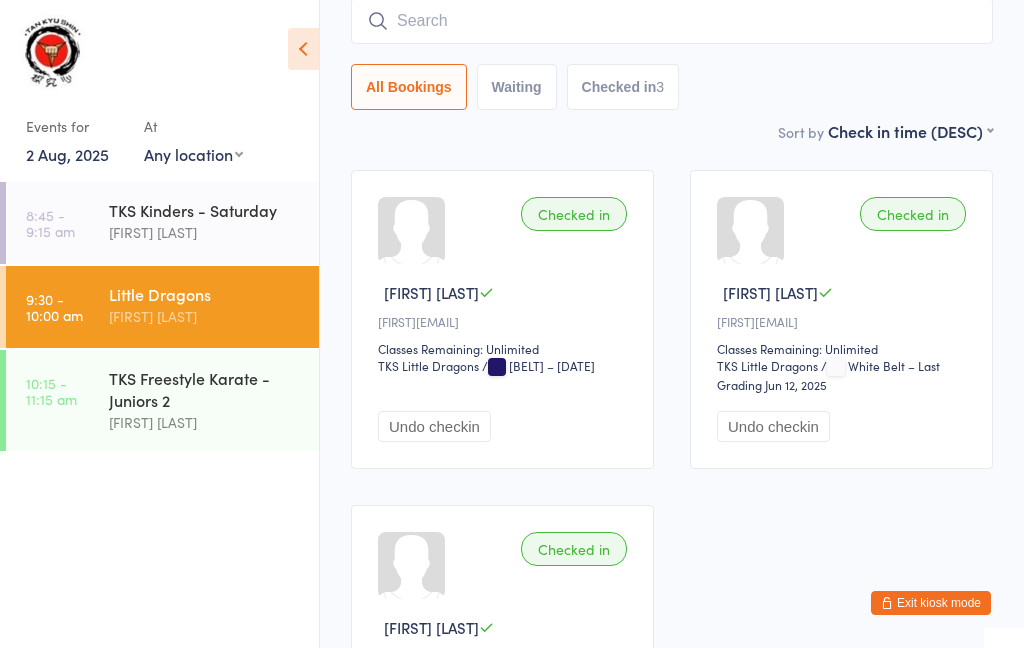 click at bounding box center [672, 21] 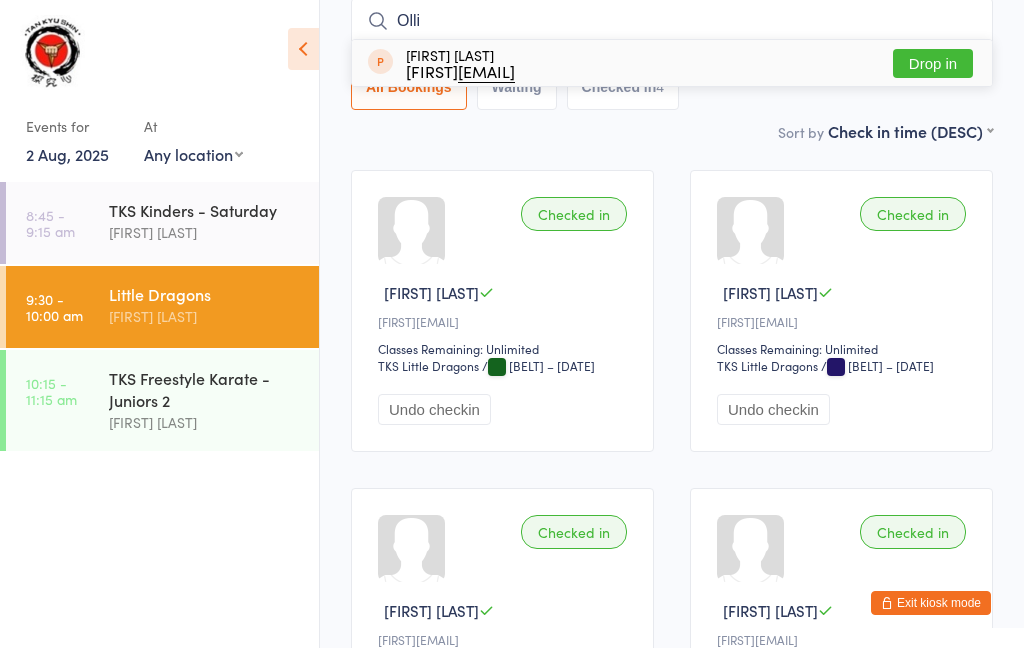 type on "Olli" 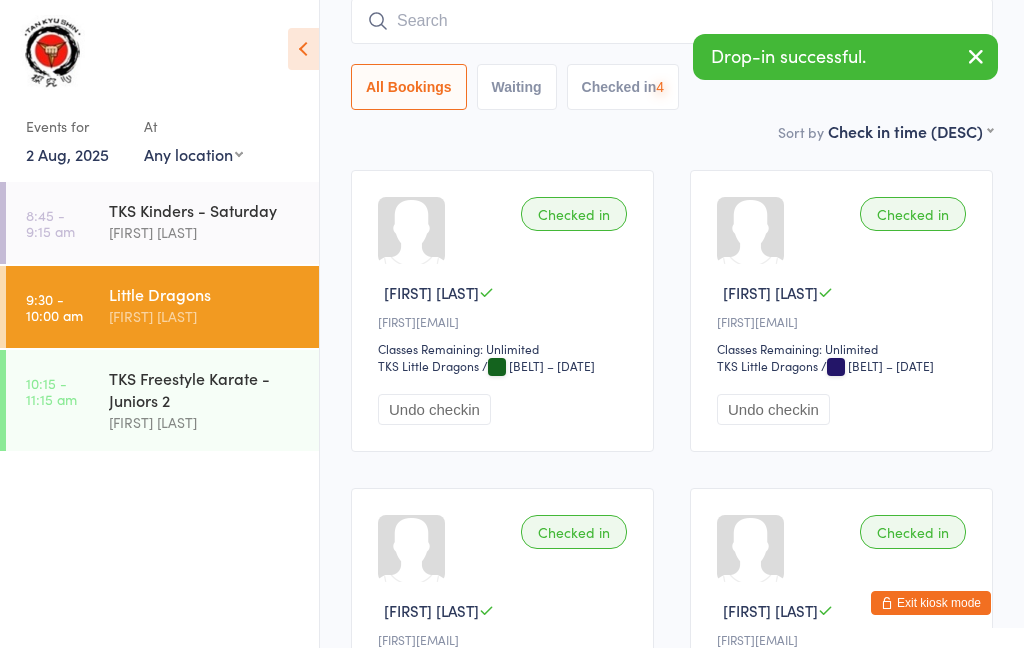 click at bounding box center (672, 21) 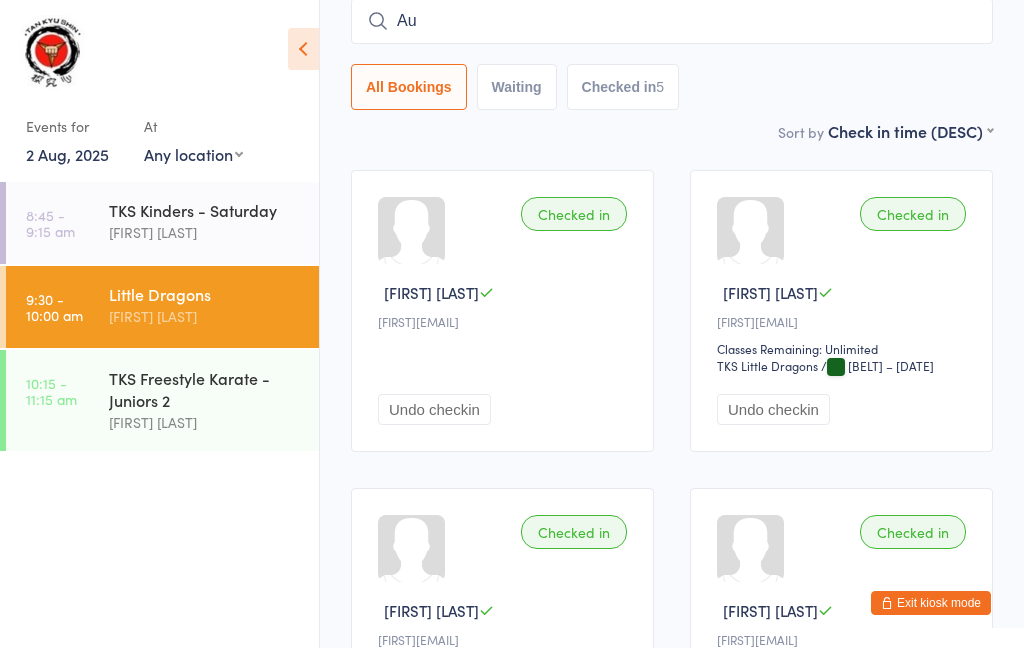 type on "A" 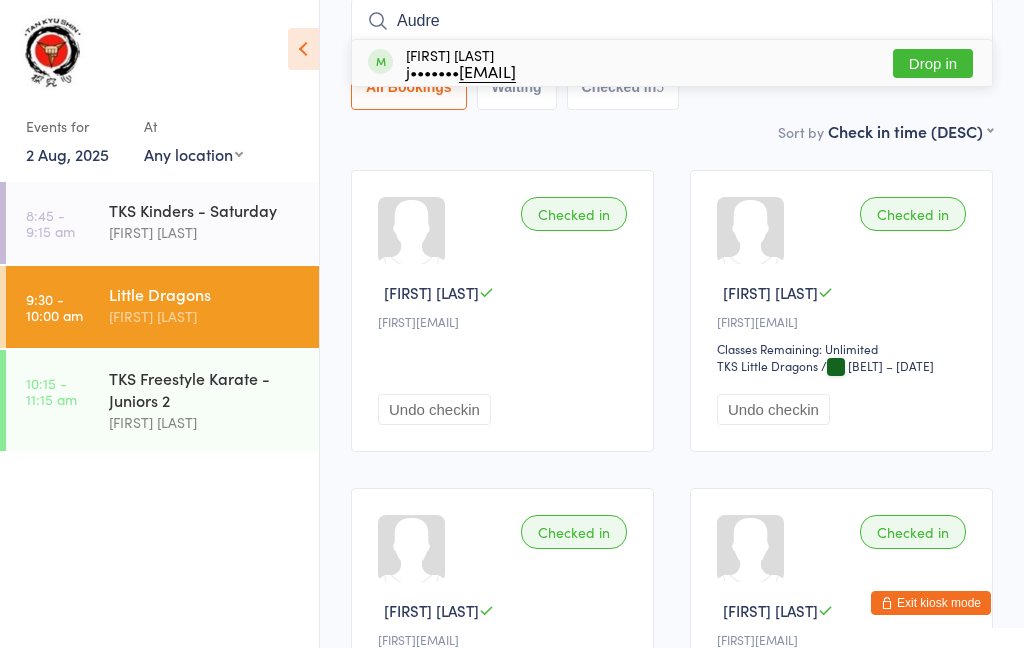 type on "Audre" 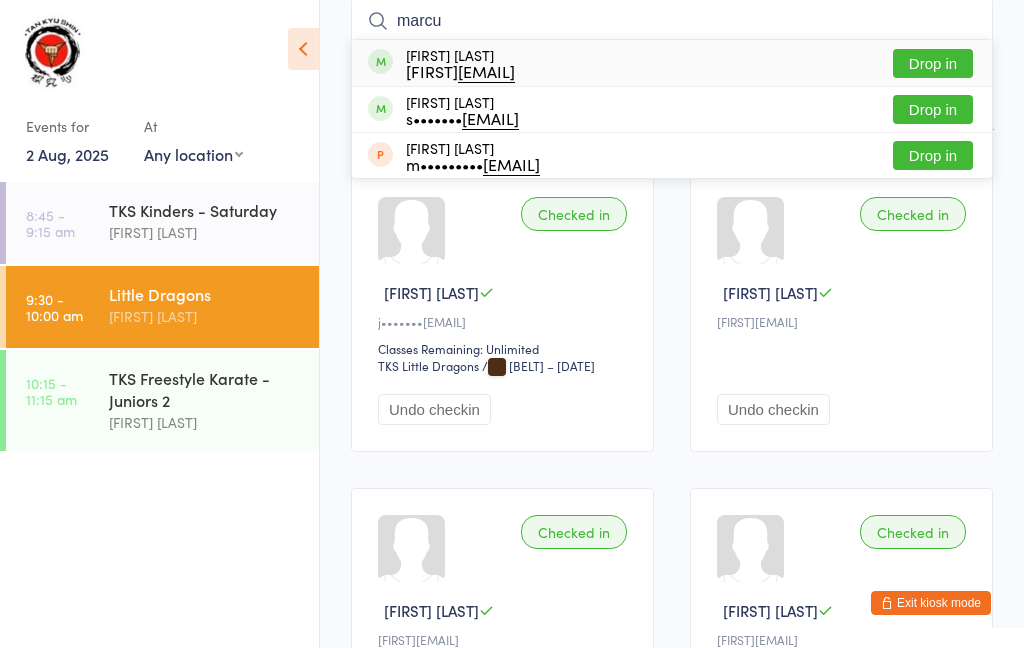 type on "marcu" 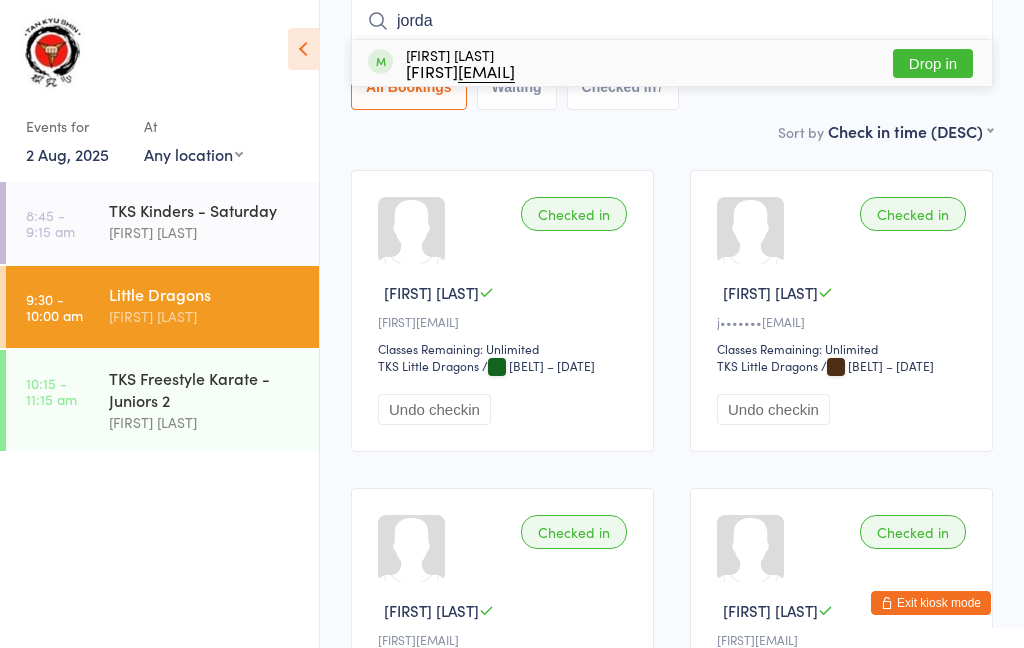type on "jorda" 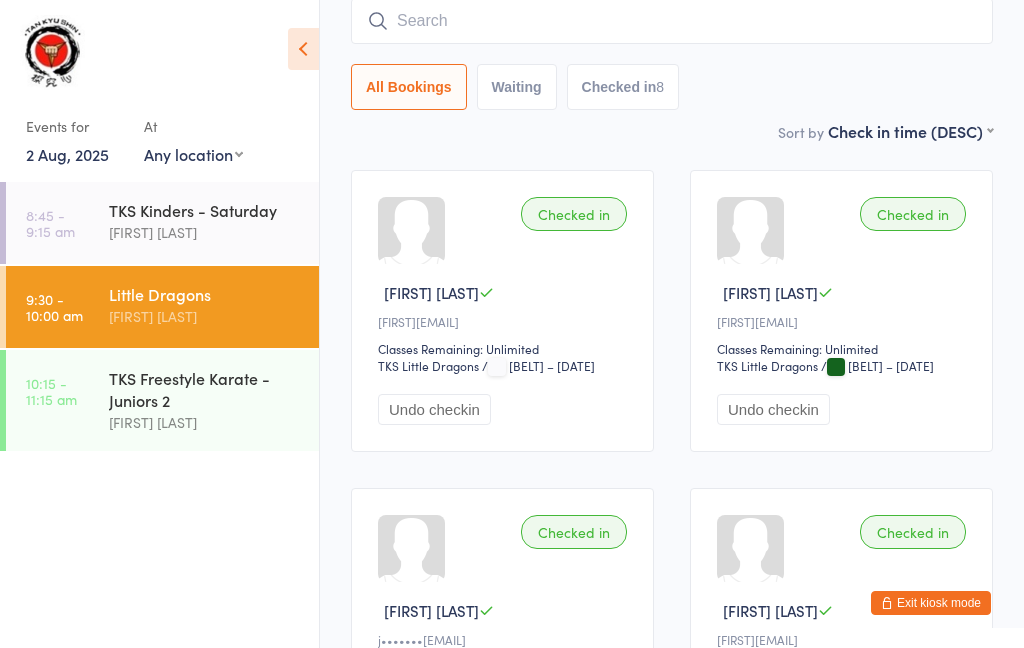 click at bounding box center [672, 21] 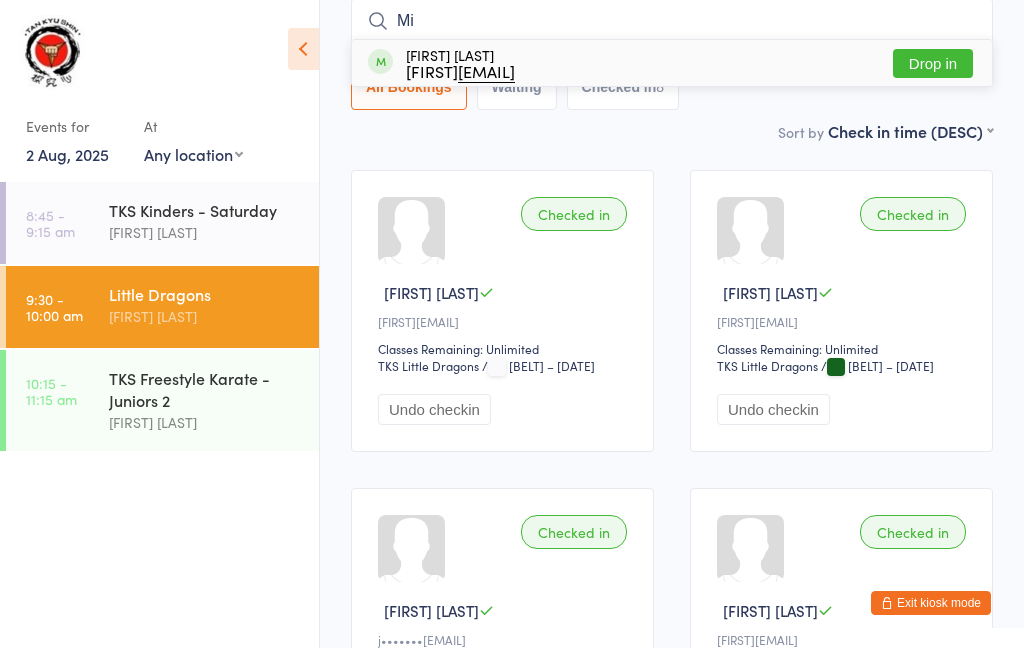 type on "Mi" 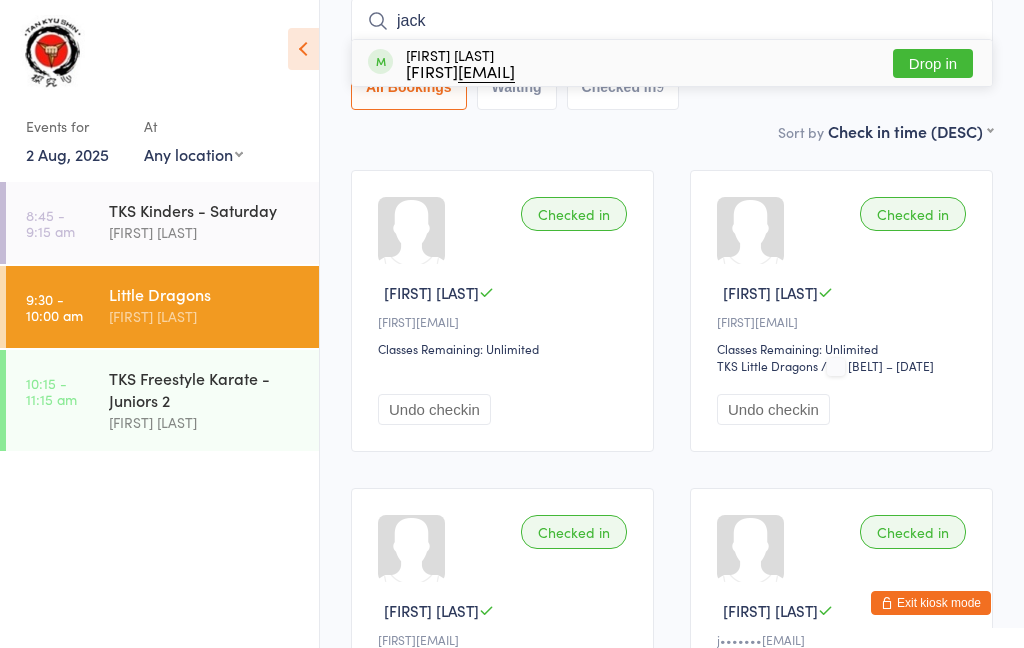 type on "jack" 